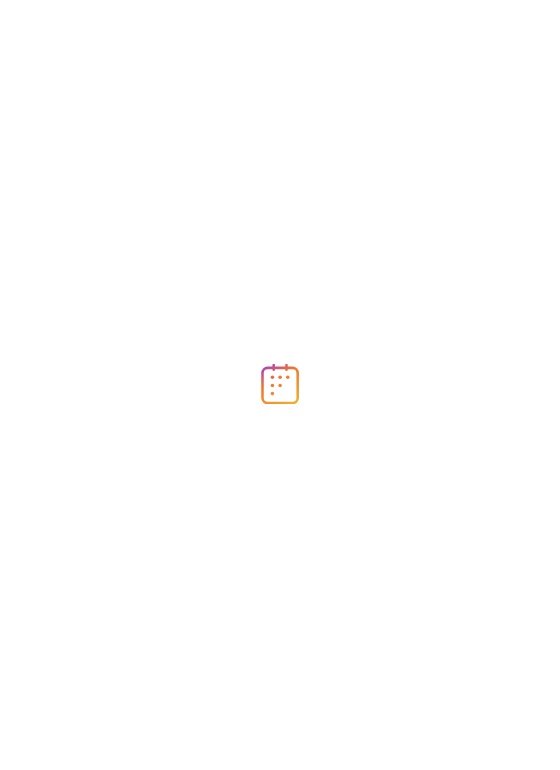 scroll, scrollTop: 0, scrollLeft: 0, axis: both 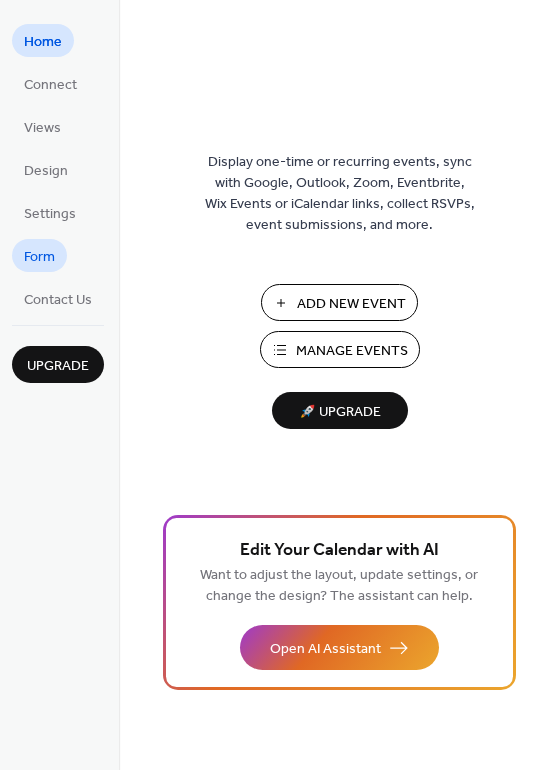 click on "Form" at bounding box center (39, 257) 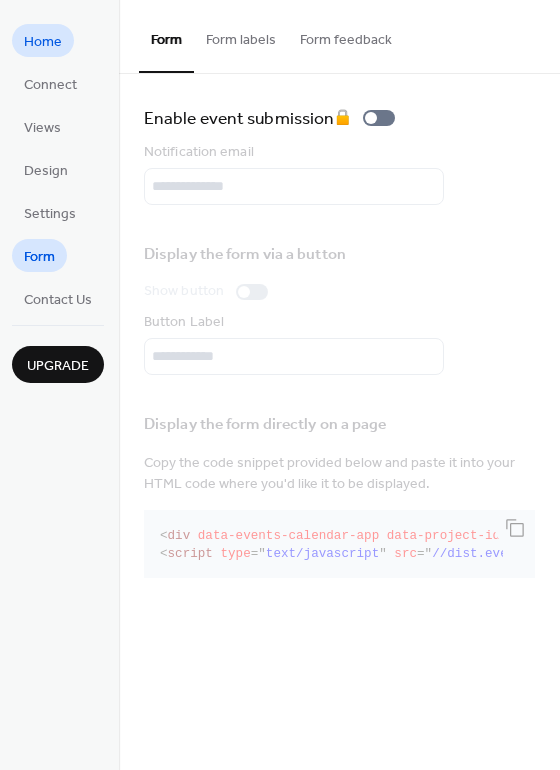 click on "Home" at bounding box center [43, 42] 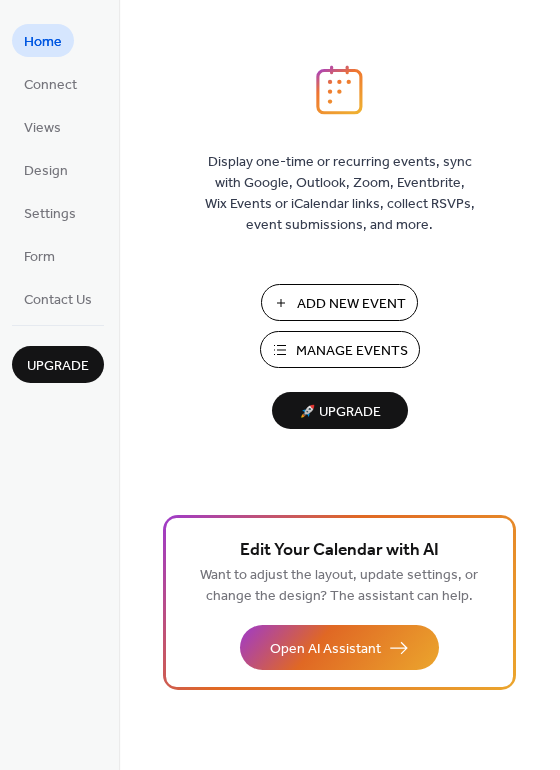 click on "Manage Events" at bounding box center (352, 351) 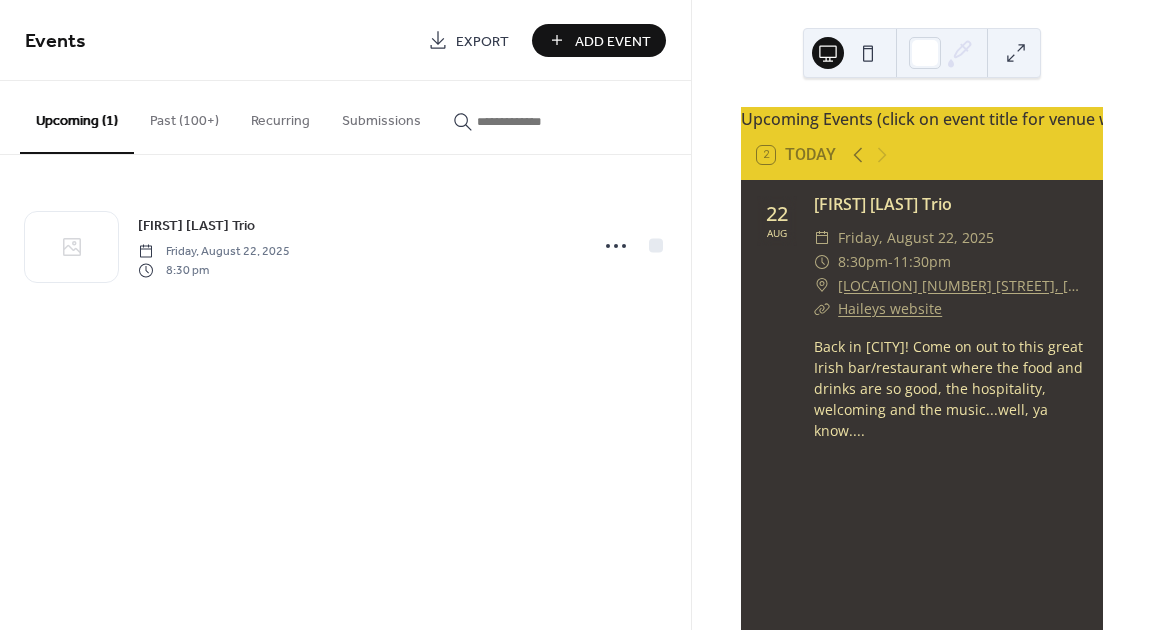scroll, scrollTop: 0, scrollLeft: 0, axis: both 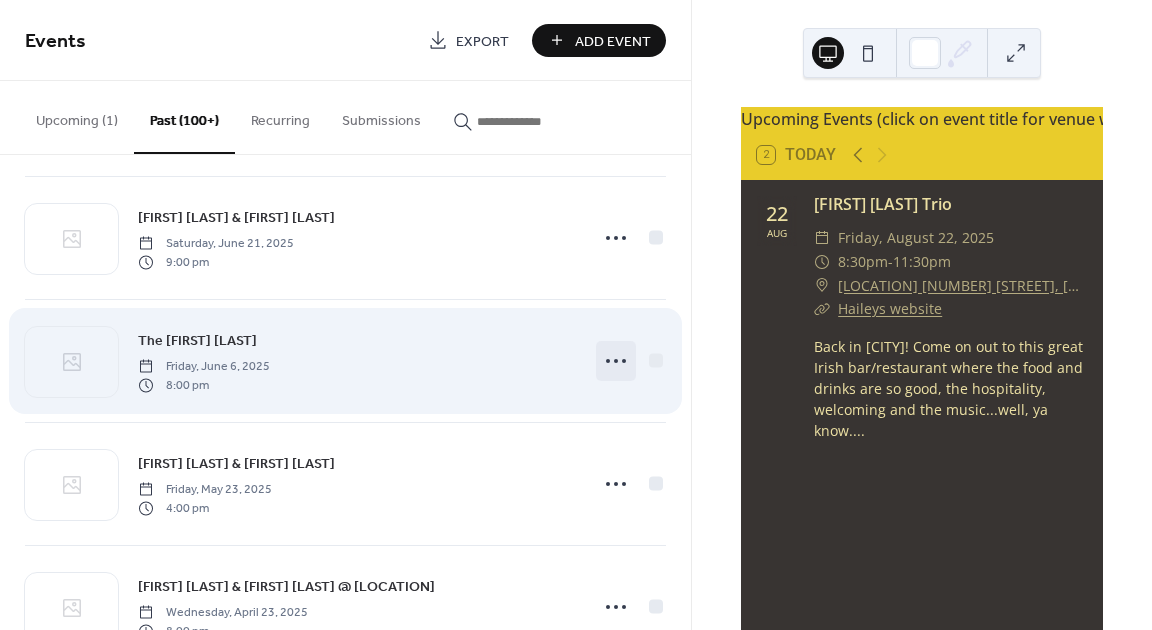 click 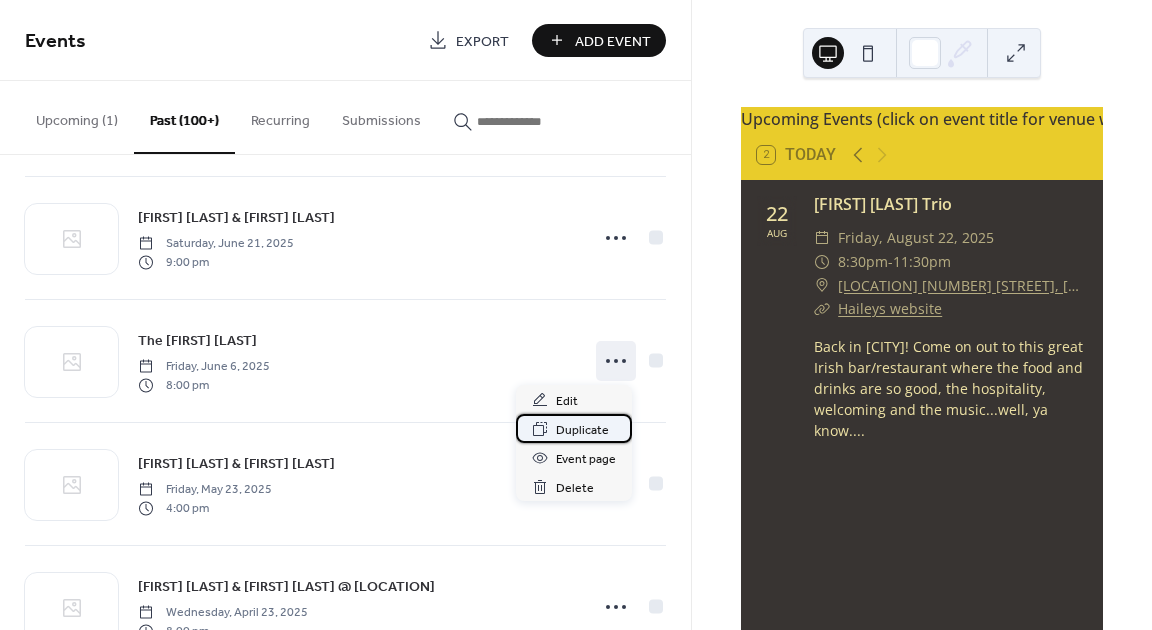 click on "Duplicate" at bounding box center [582, 430] 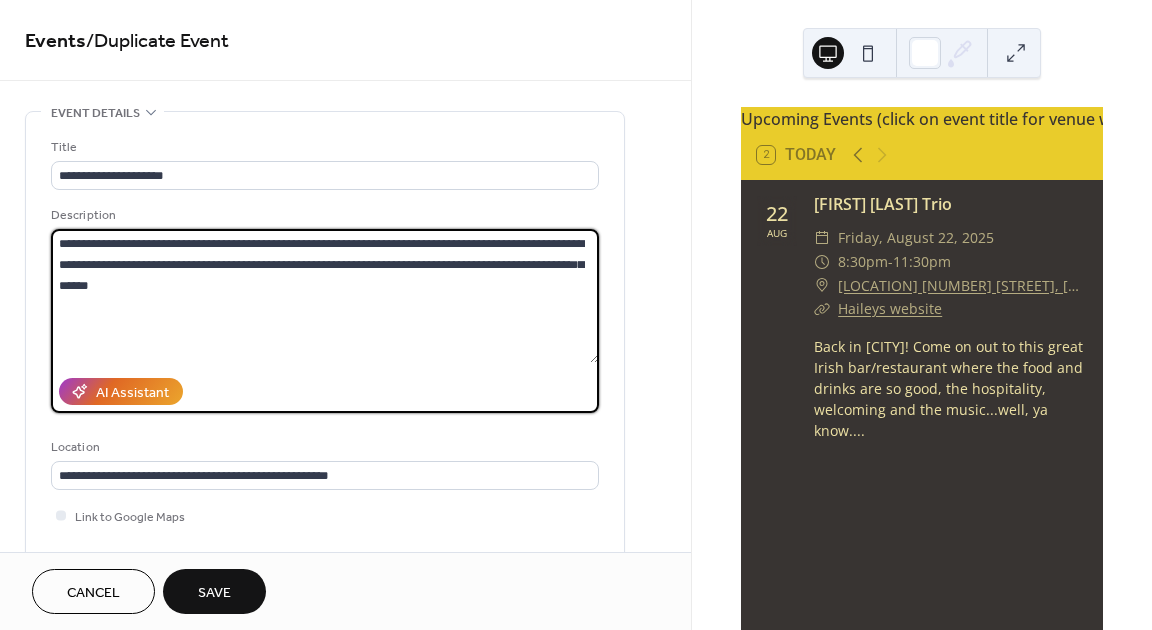 click on "**********" at bounding box center [325, 296] 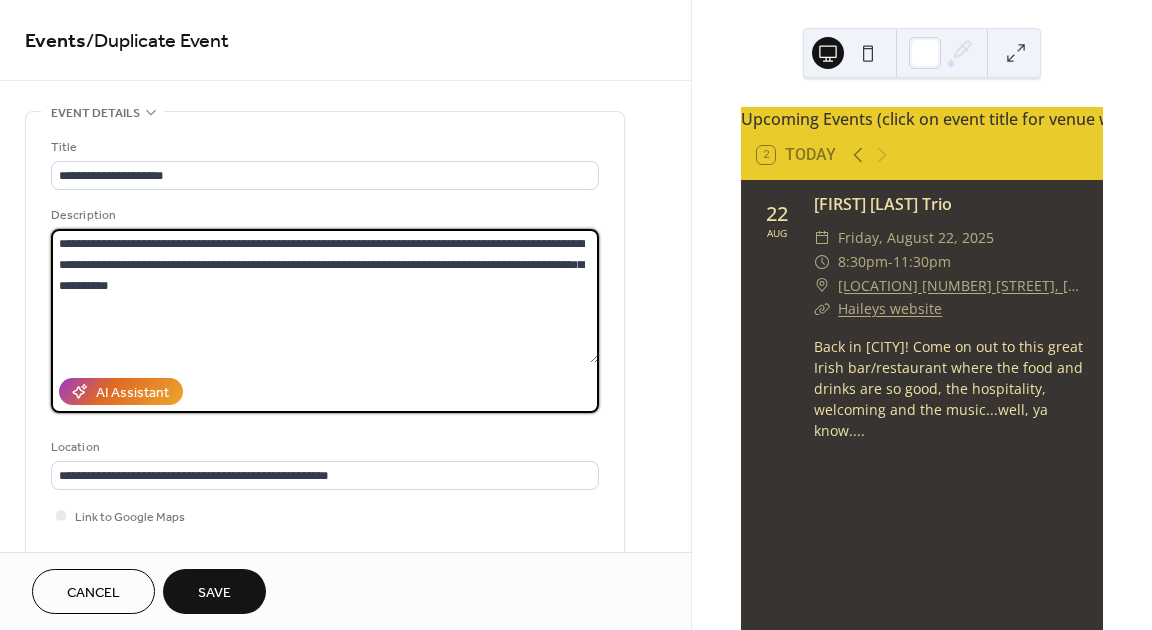 click on "**********" at bounding box center [325, 296] 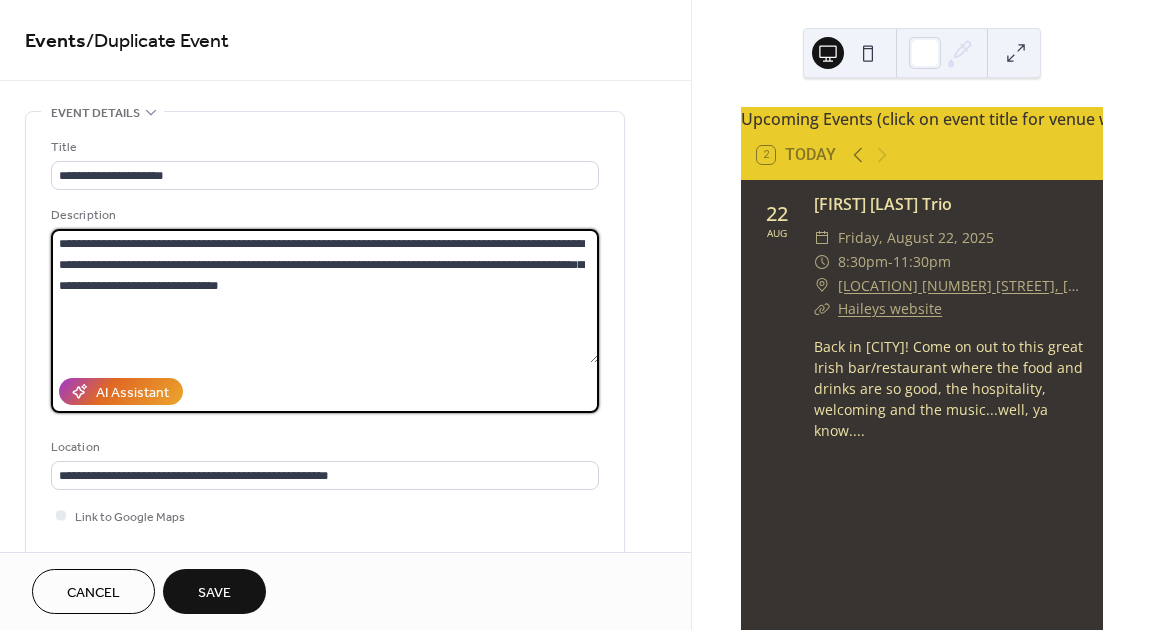 drag, startPoint x: 391, startPoint y: 244, endPoint x: 484, endPoint y: 235, distance: 93.43447 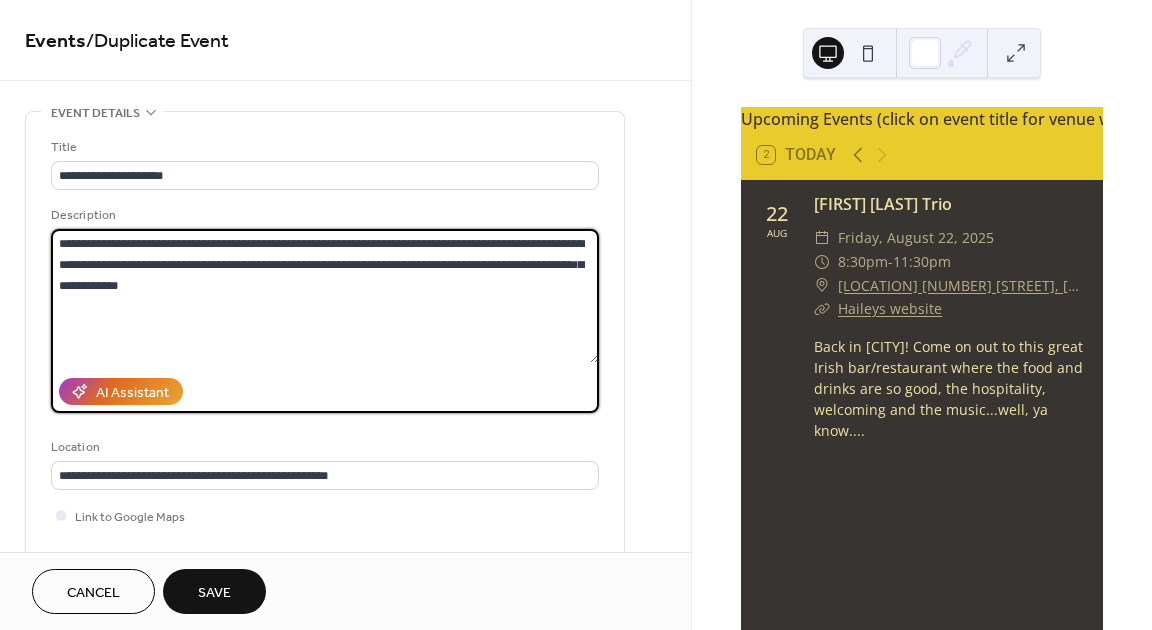 click on "**********" at bounding box center (325, 296) 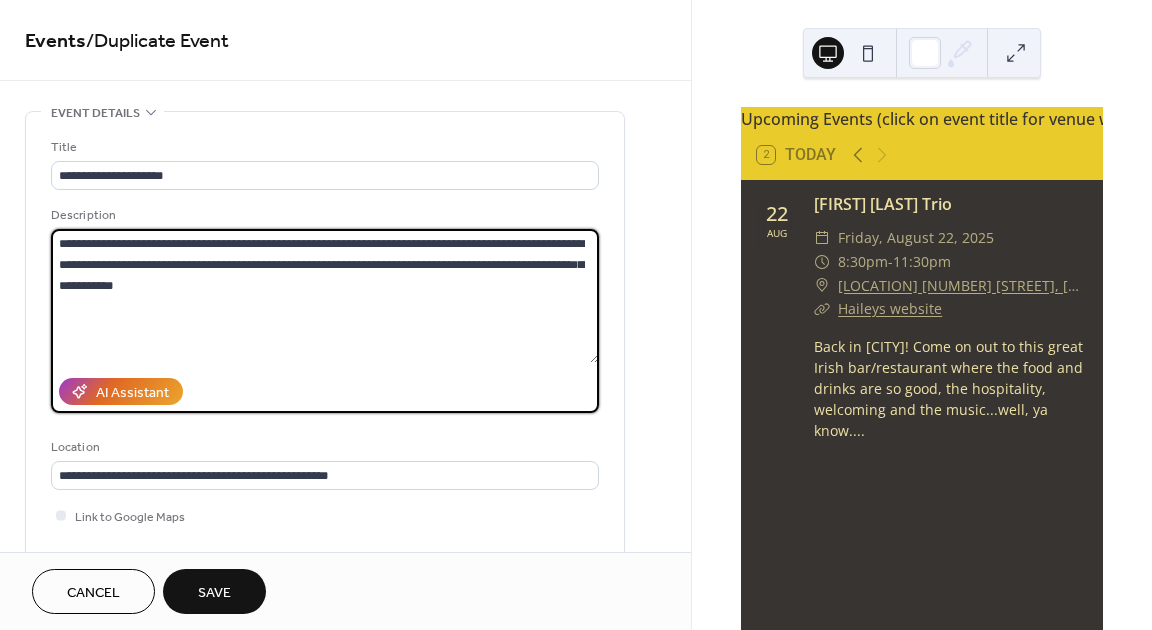 click on "**********" at bounding box center (325, 296) 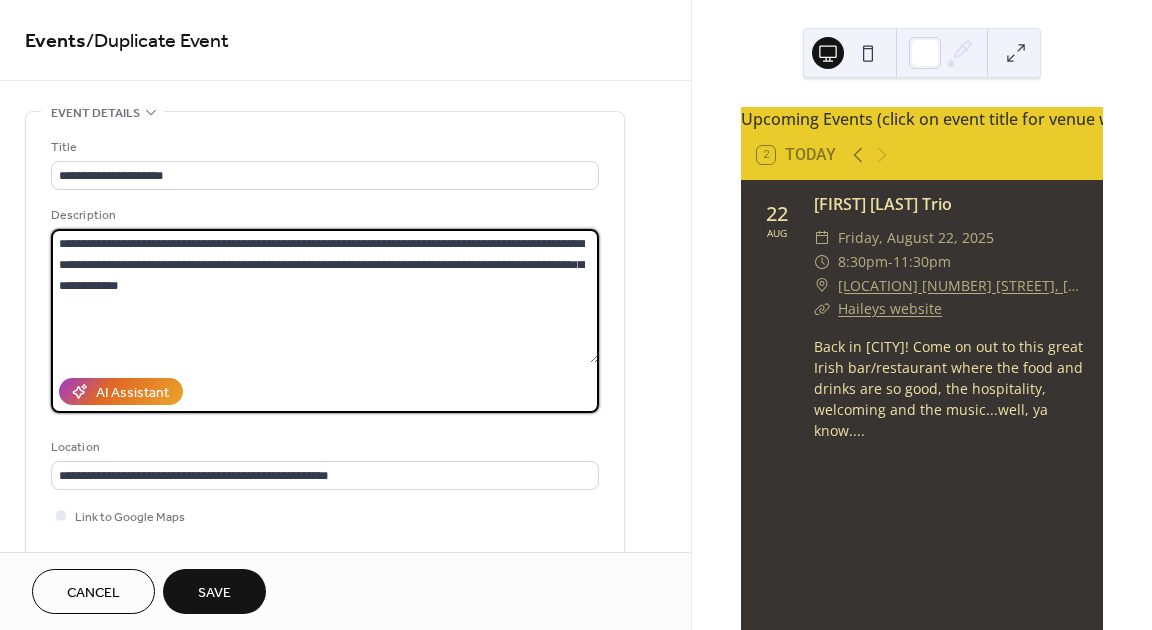drag, startPoint x: 260, startPoint y: 244, endPoint x: 275, endPoint y: 248, distance: 15.524175 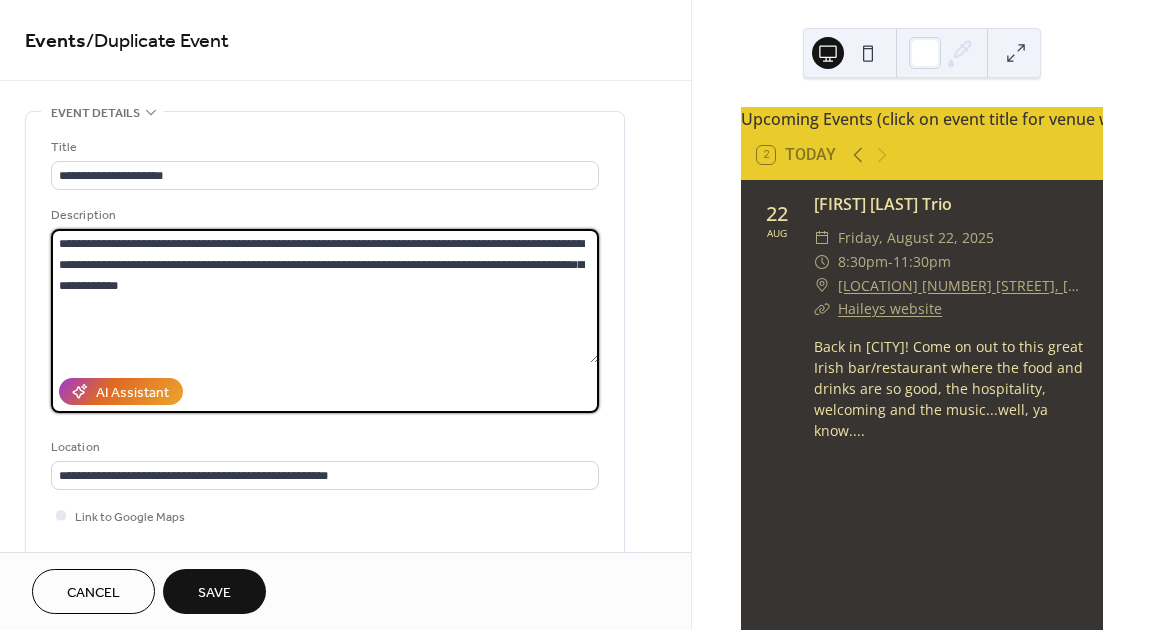 click on "**********" at bounding box center (325, 296) 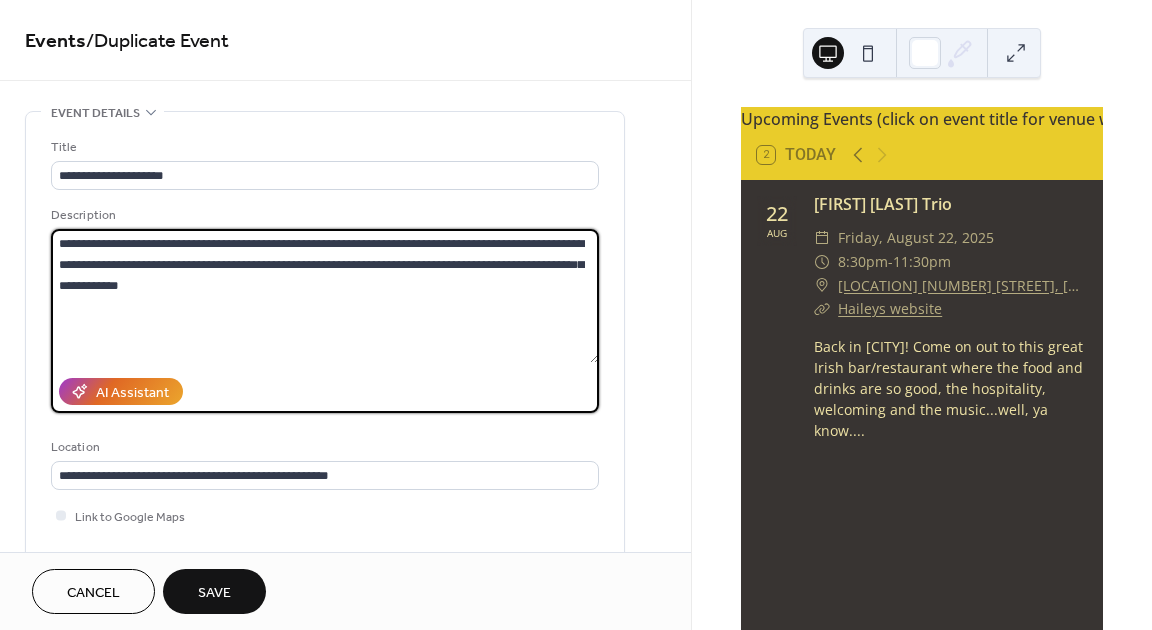 drag, startPoint x: 537, startPoint y: 242, endPoint x: 102, endPoint y: 263, distance: 435.5066 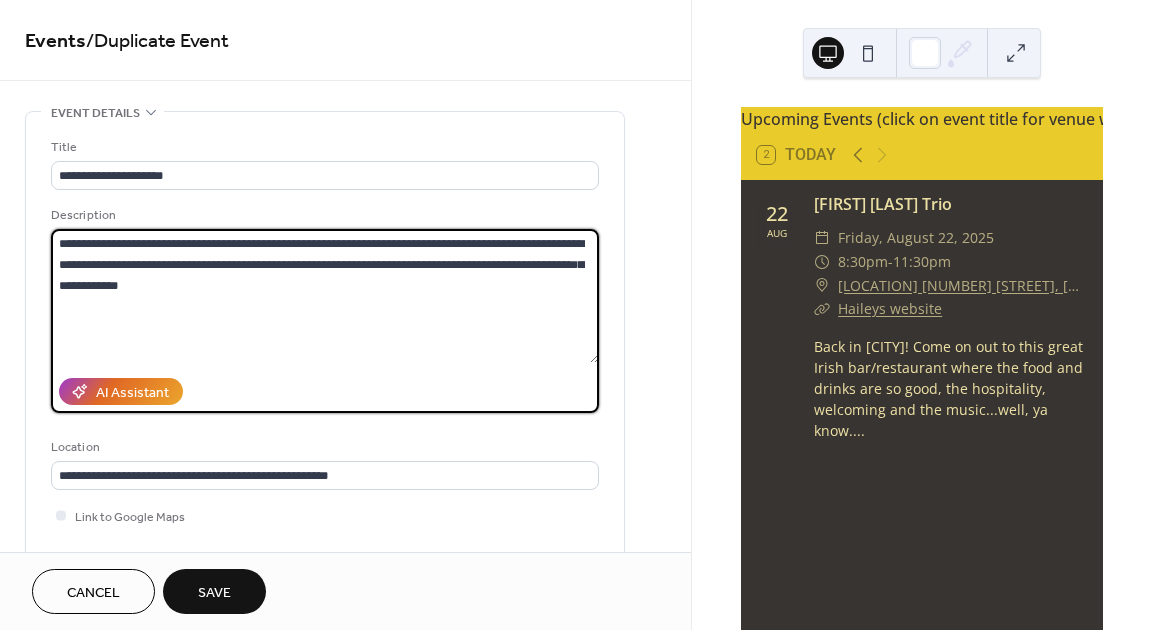click on "**********" at bounding box center (325, 296) 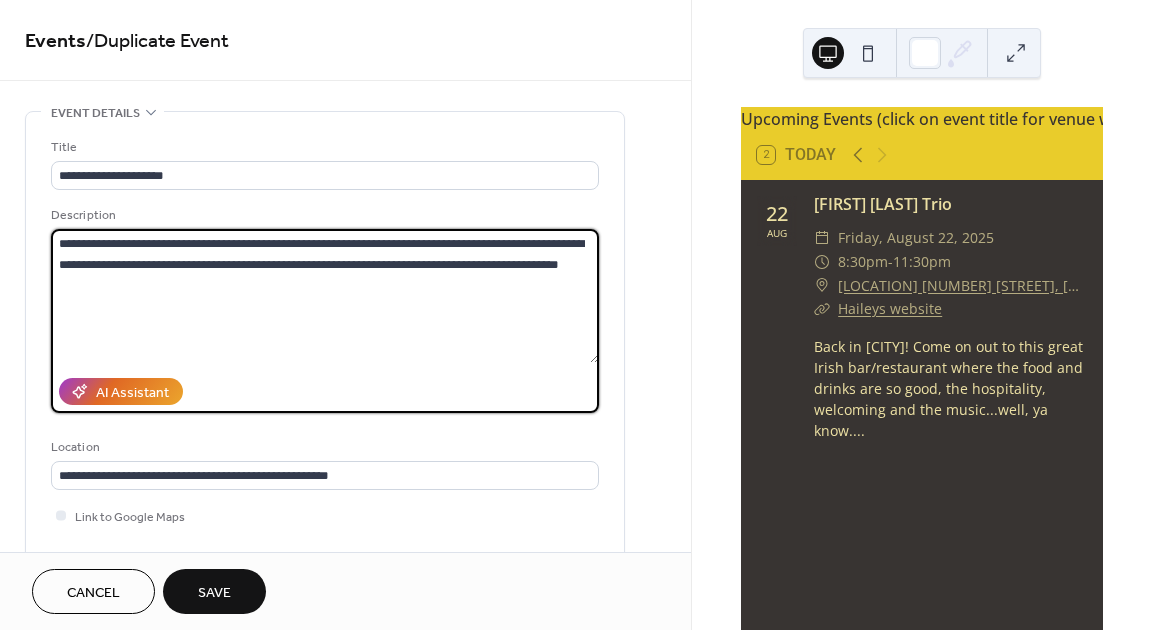 drag, startPoint x: 260, startPoint y: 245, endPoint x: 283, endPoint y: 246, distance: 23.021729 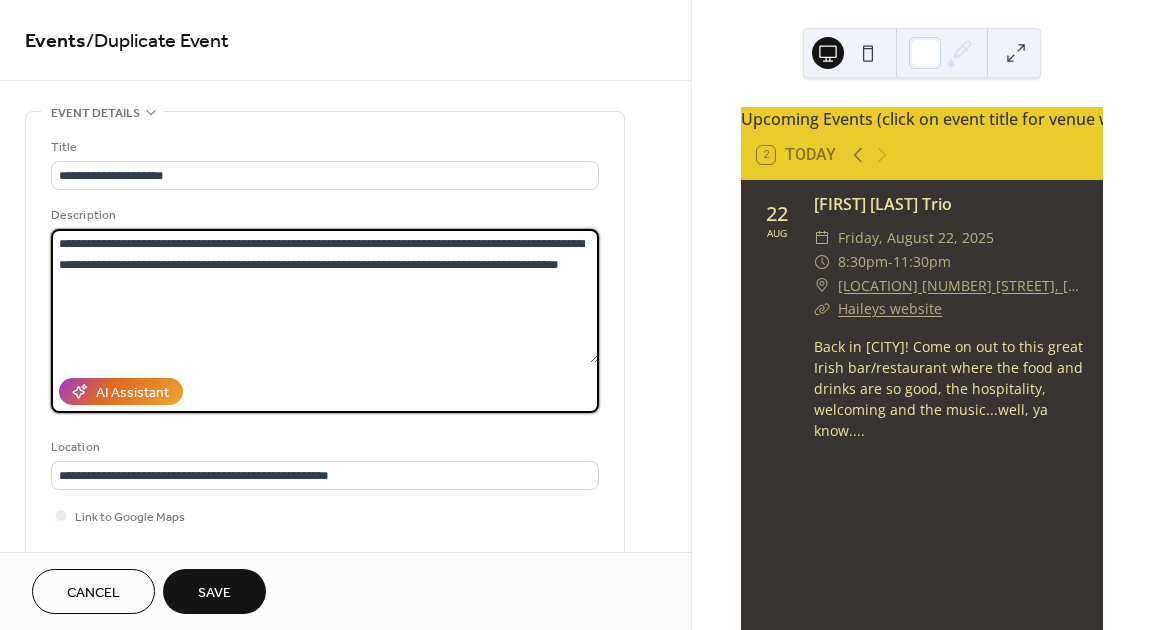 click on "**********" at bounding box center [325, 296] 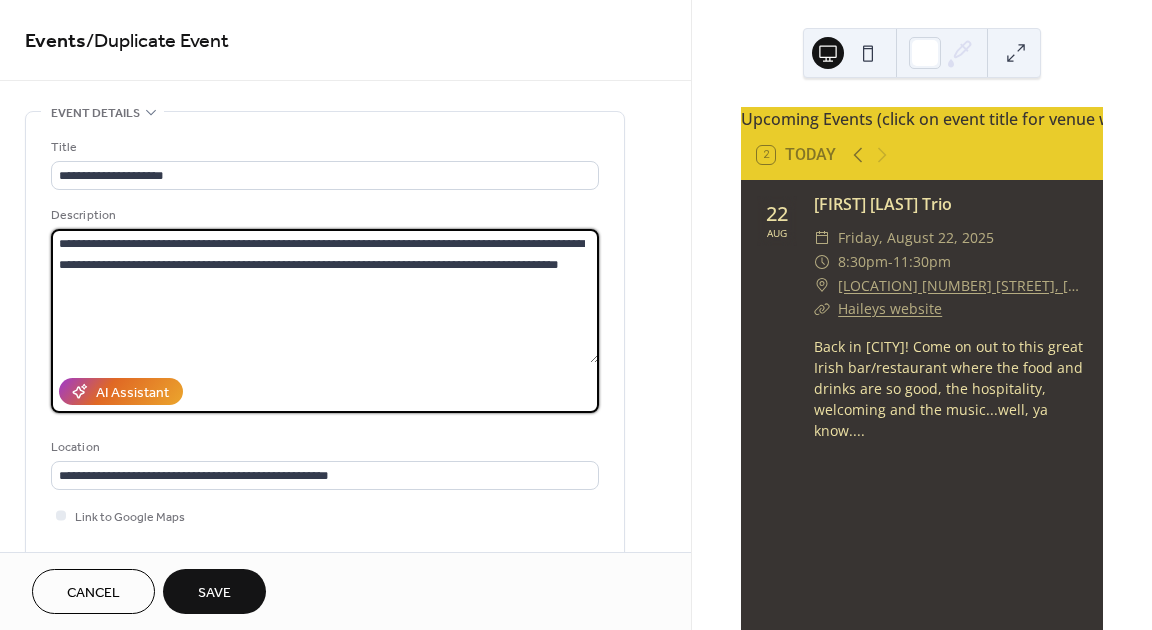 paste on "**********" 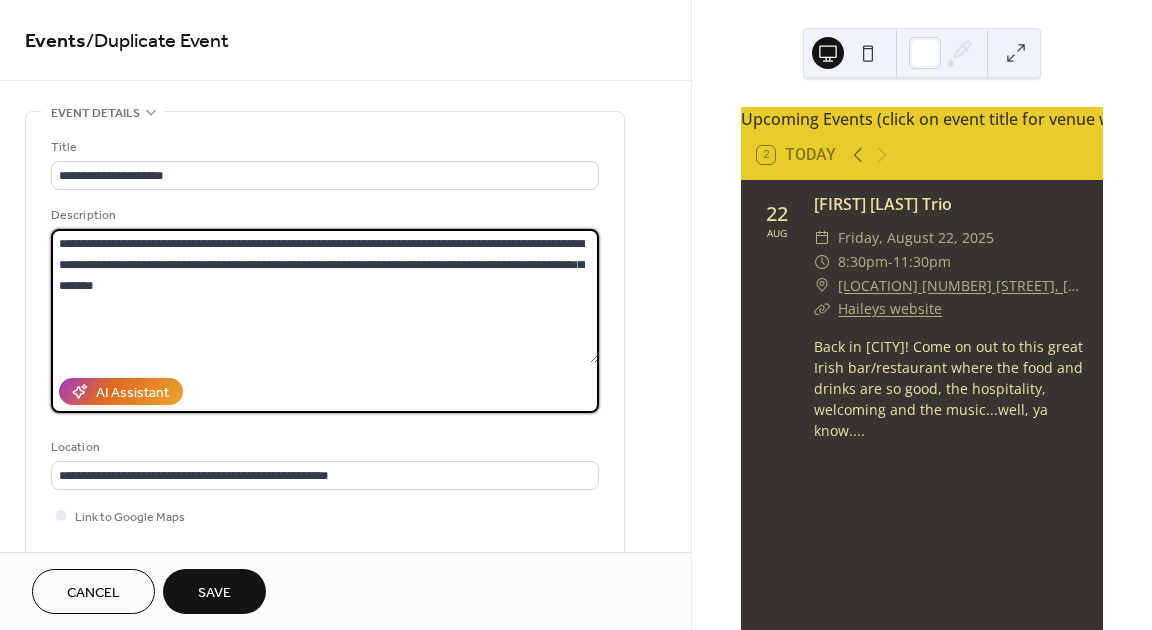 drag, startPoint x: 206, startPoint y: 245, endPoint x: 191, endPoint y: 243, distance: 15.132746 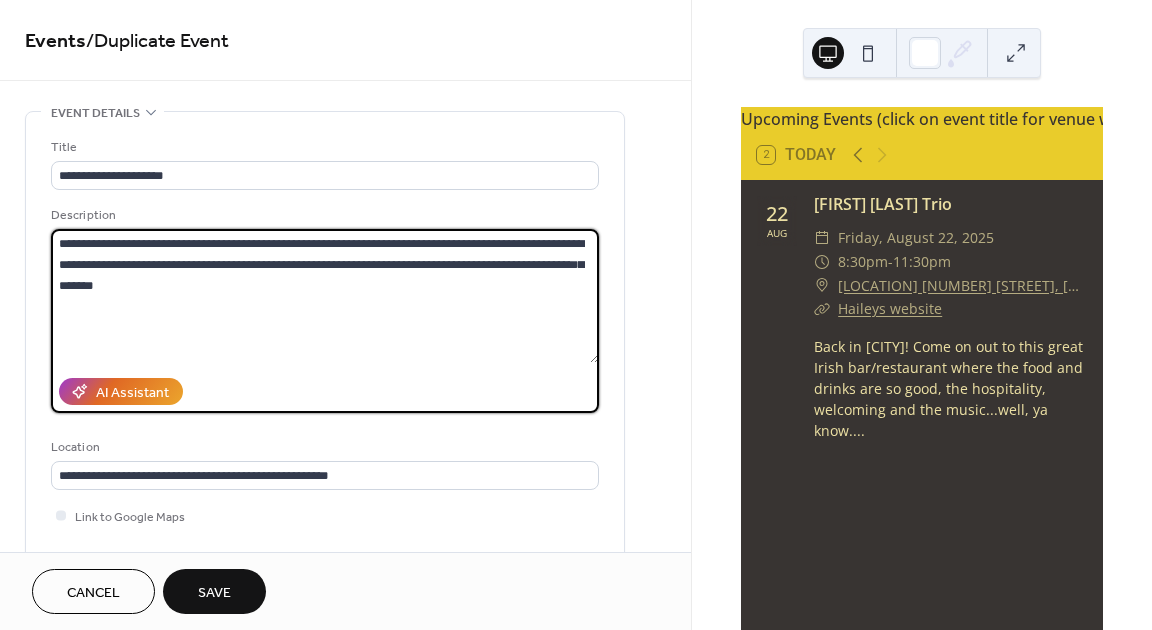 click on "**********" at bounding box center [325, 296] 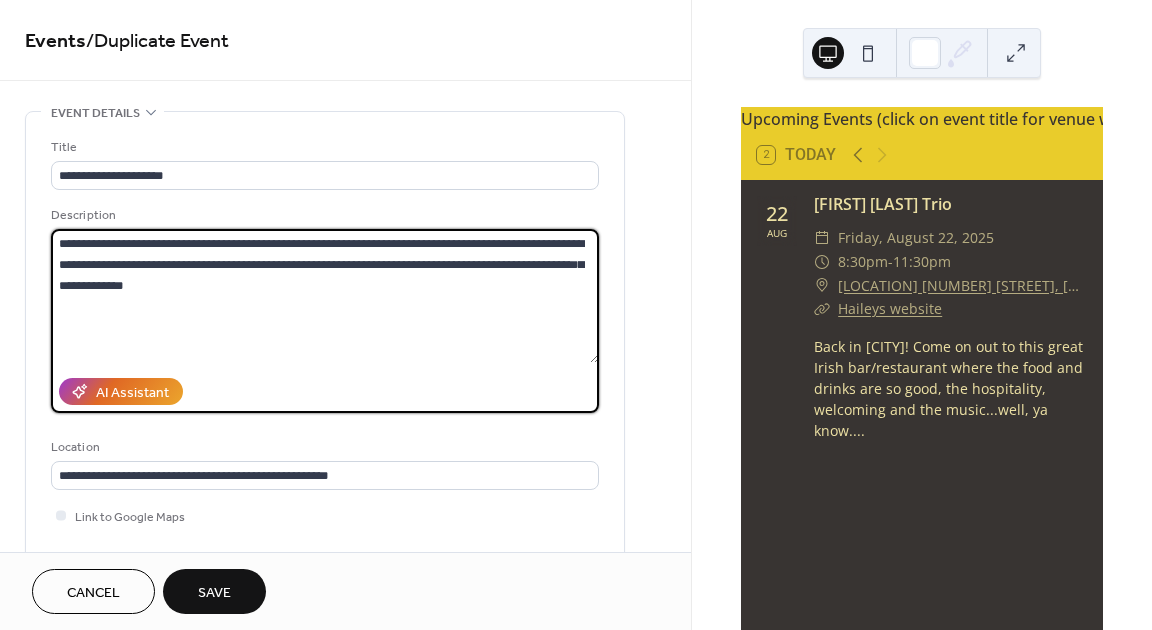 drag, startPoint x: 405, startPoint y: 242, endPoint x: 494, endPoint y: 242, distance: 89 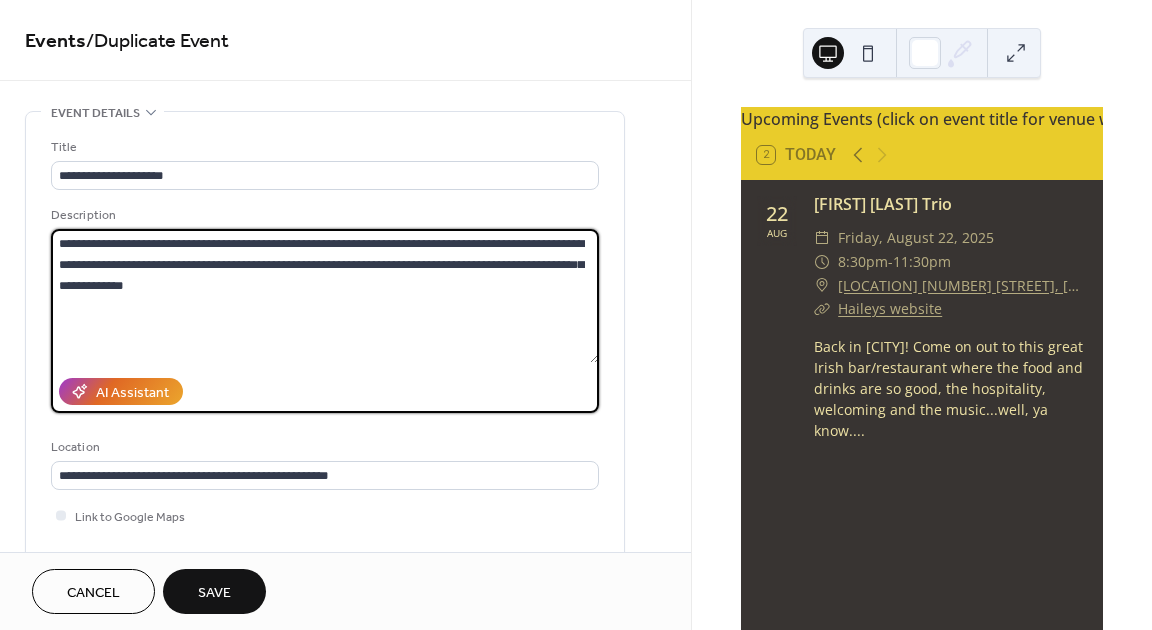 click on "**********" at bounding box center (325, 296) 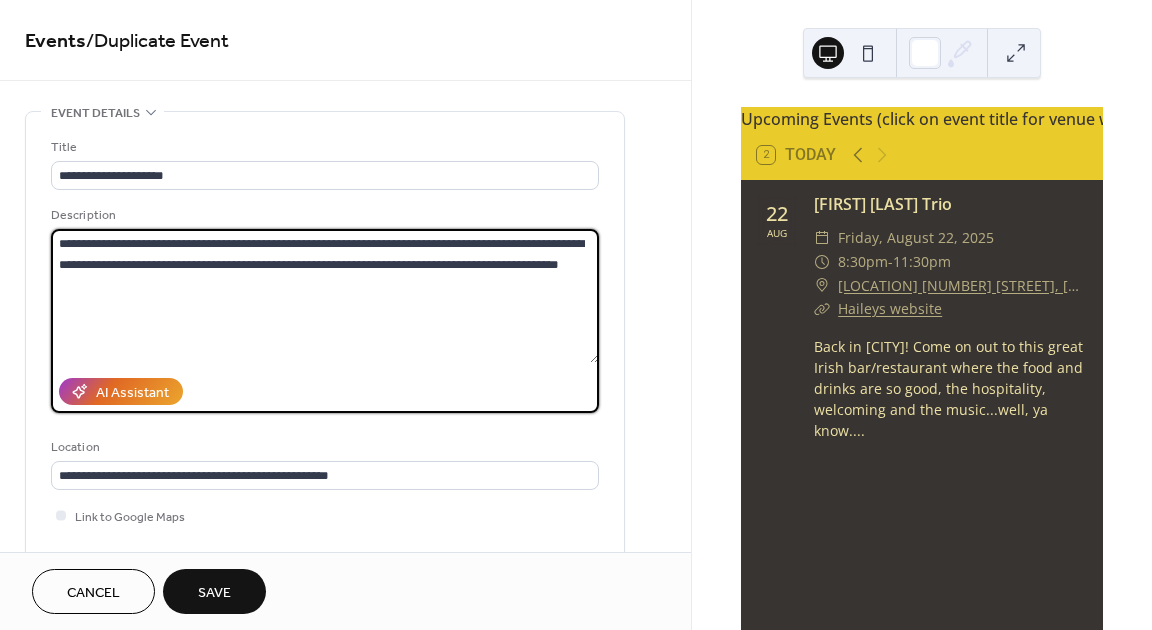drag, startPoint x: 541, startPoint y: 245, endPoint x: 572, endPoint y: 247, distance: 31.06445 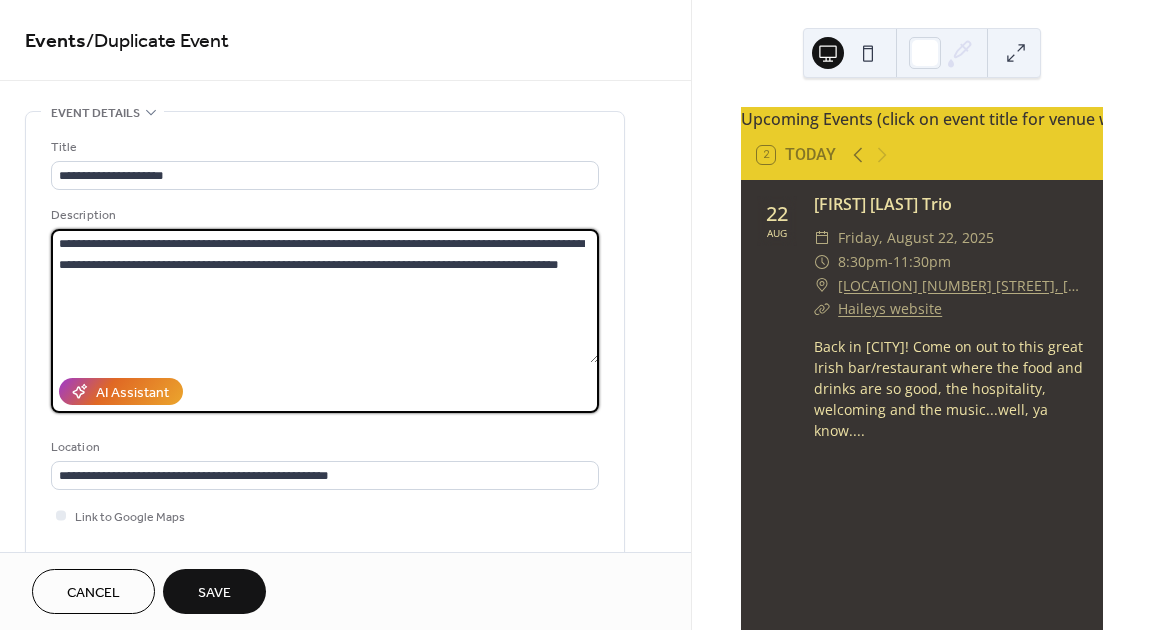 click on "**********" at bounding box center [325, 296] 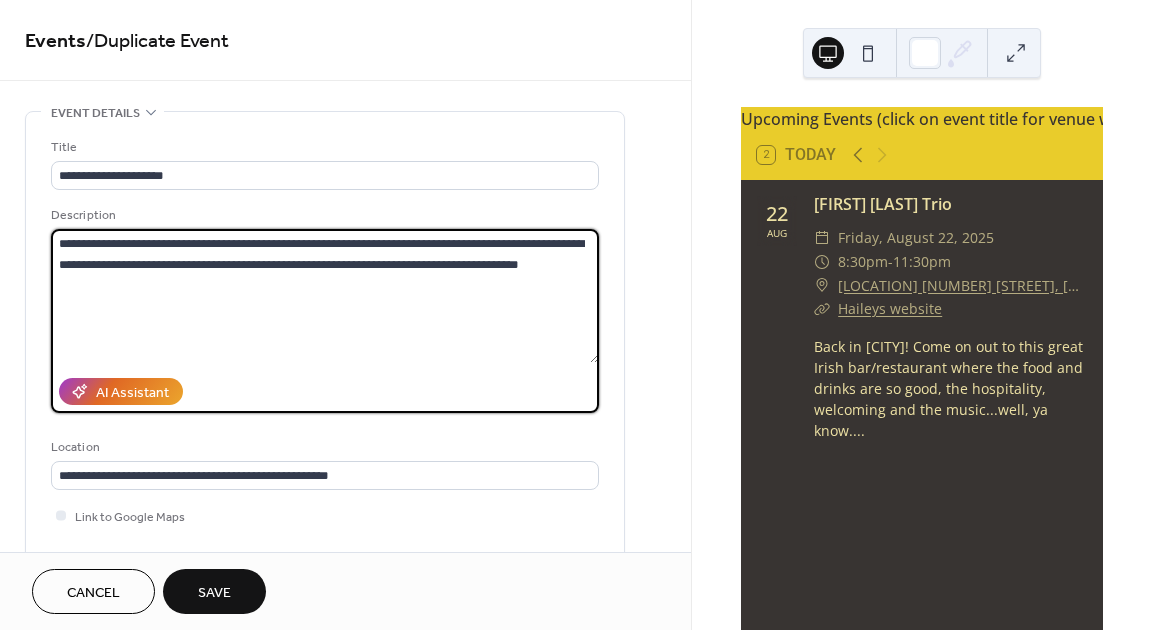 click on "**********" at bounding box center [325, 296] 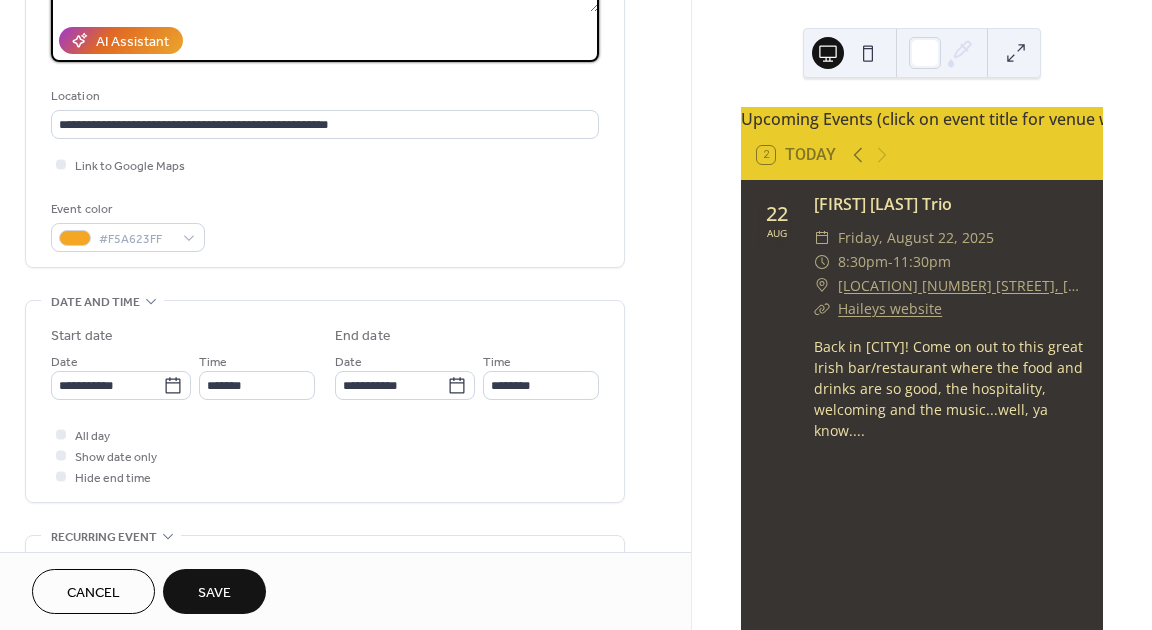 scroll, scrollTop: 373, scrollLeft: 0, axis: vertical 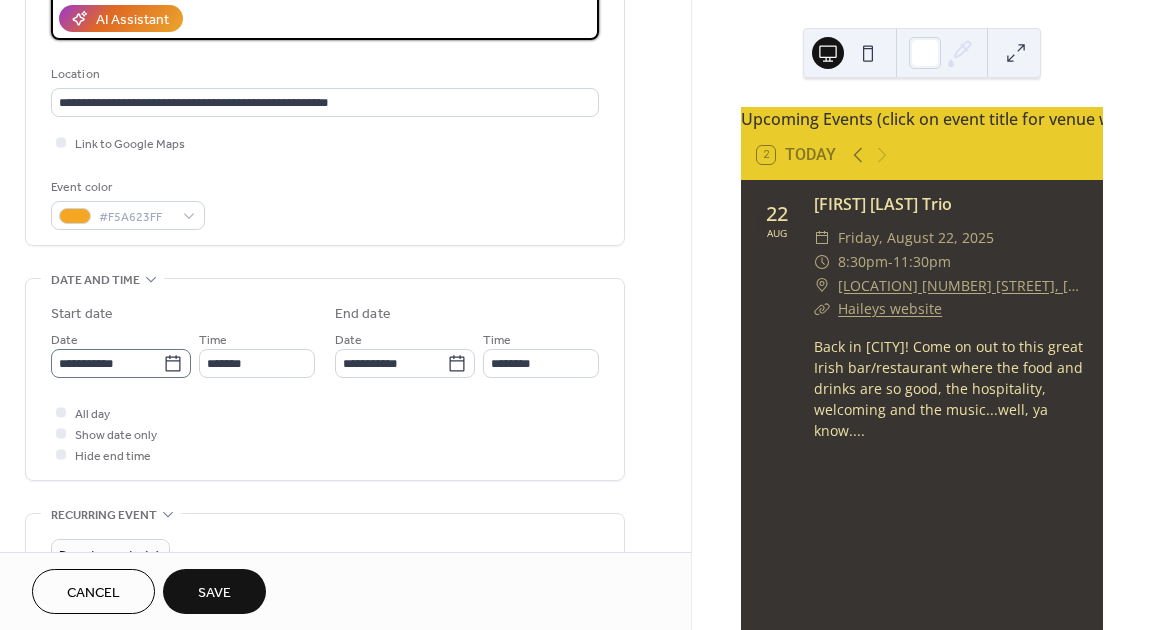 type on "**********" 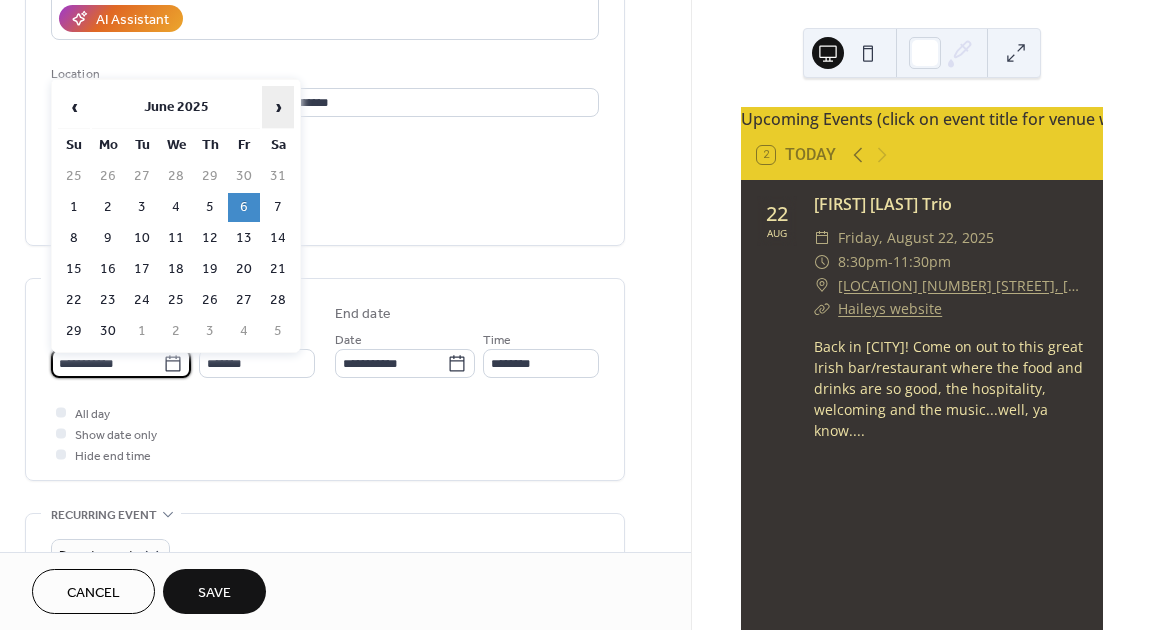 click on "›" at bounding box center [278, 107] 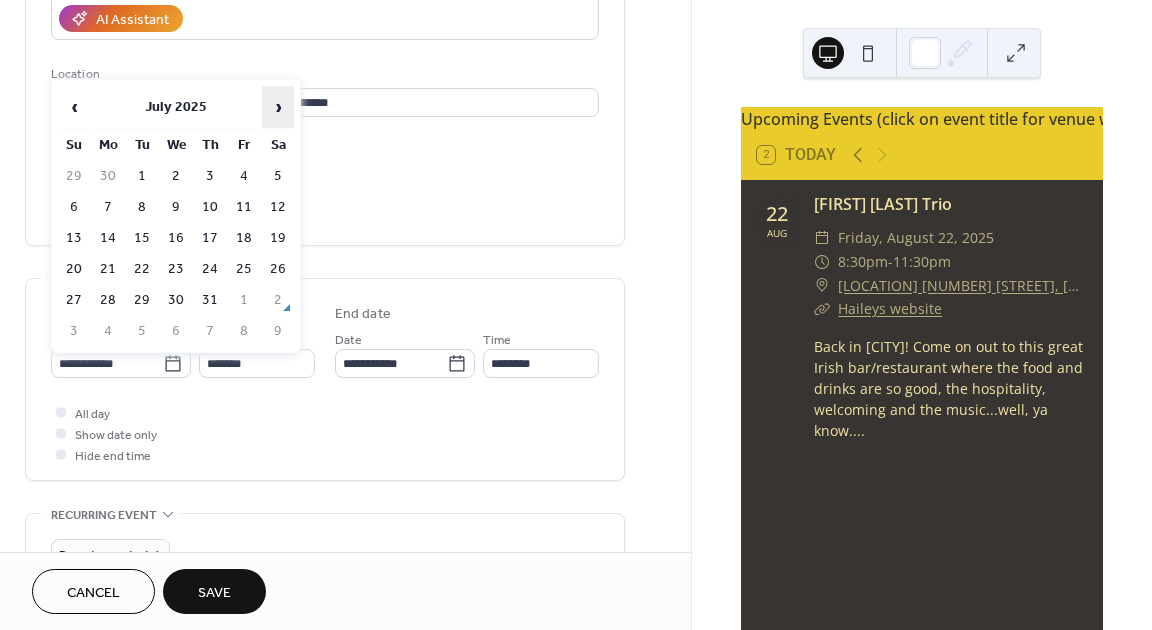 click on "›" at bounding box center (278, 107) 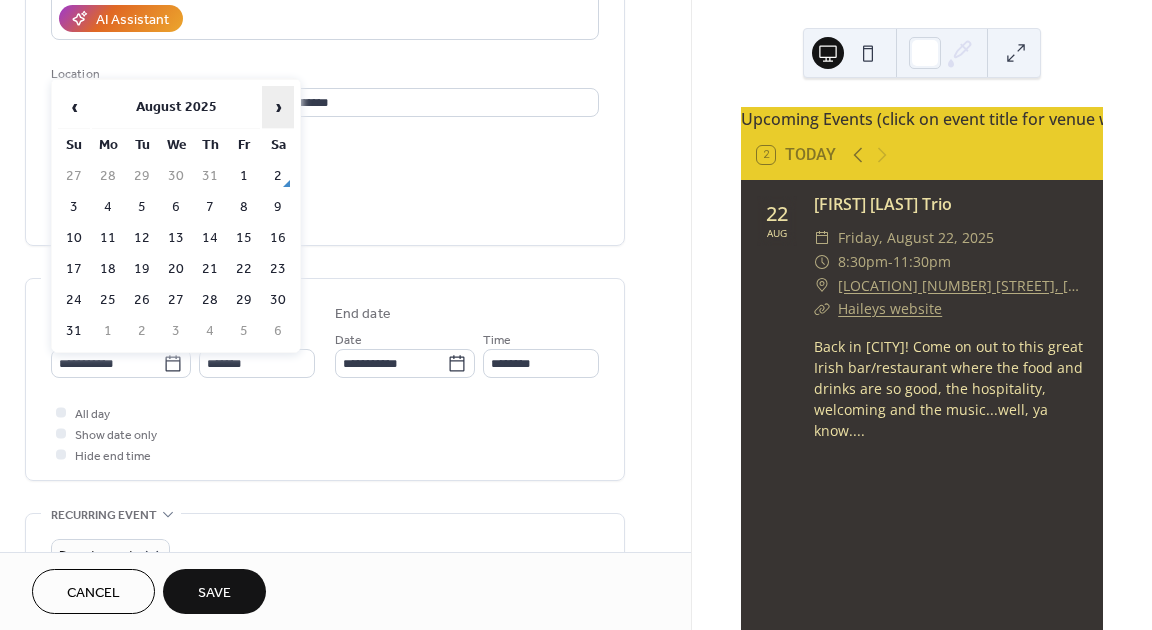 click on "›" at bounding box center [278, 107] 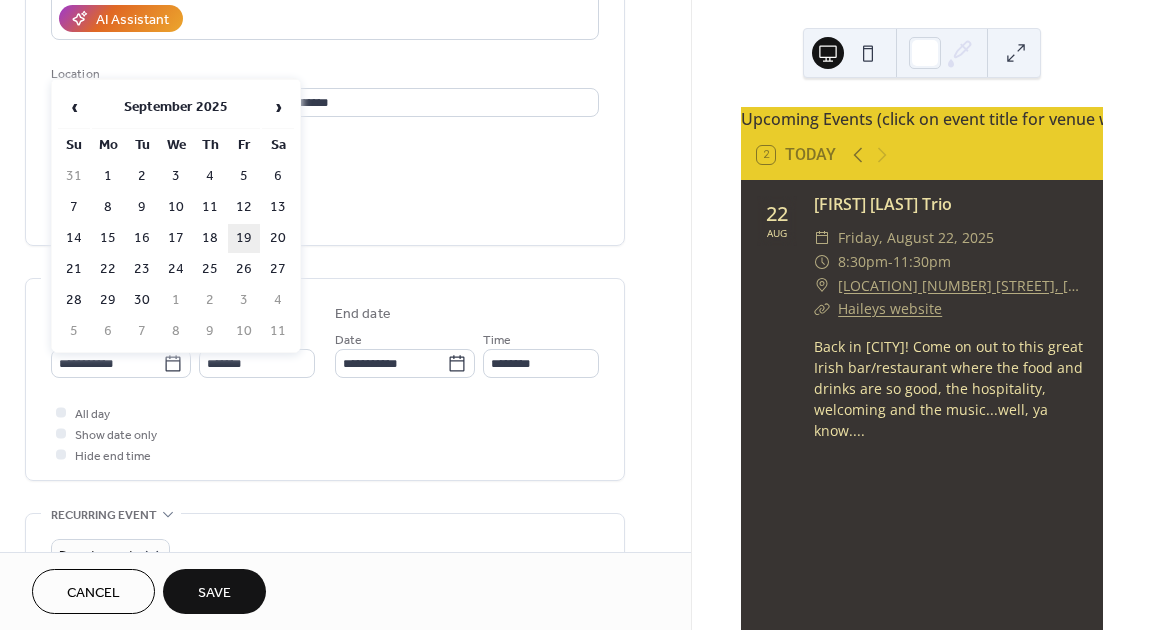 click on "19" at bounding box center [244, 238] 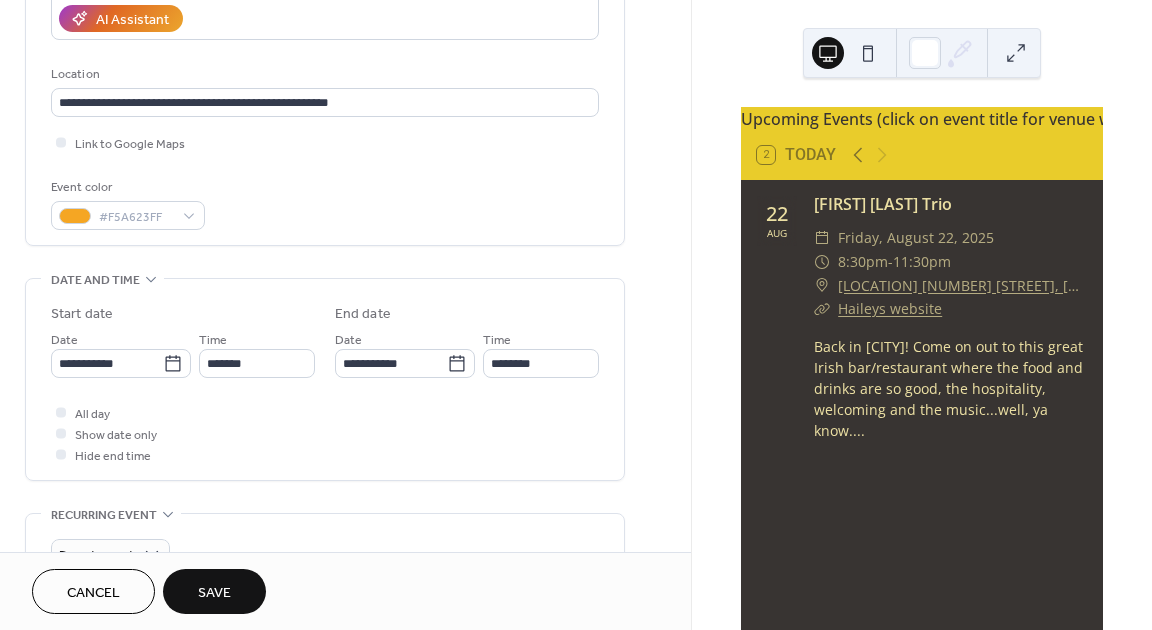 type on "**********" 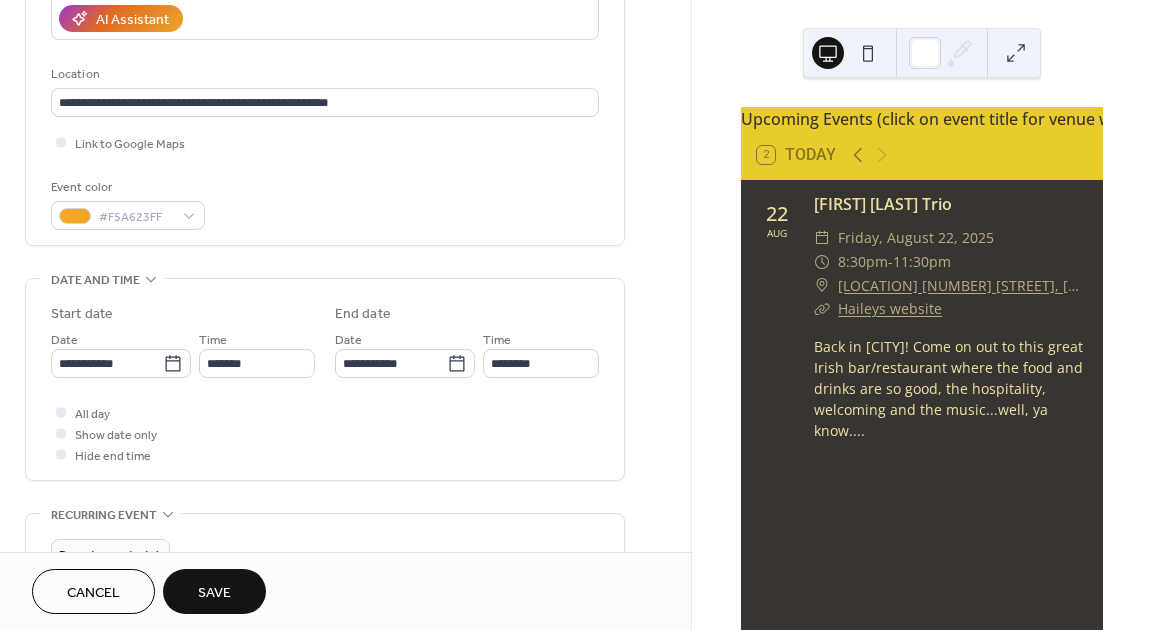 type on "**********" 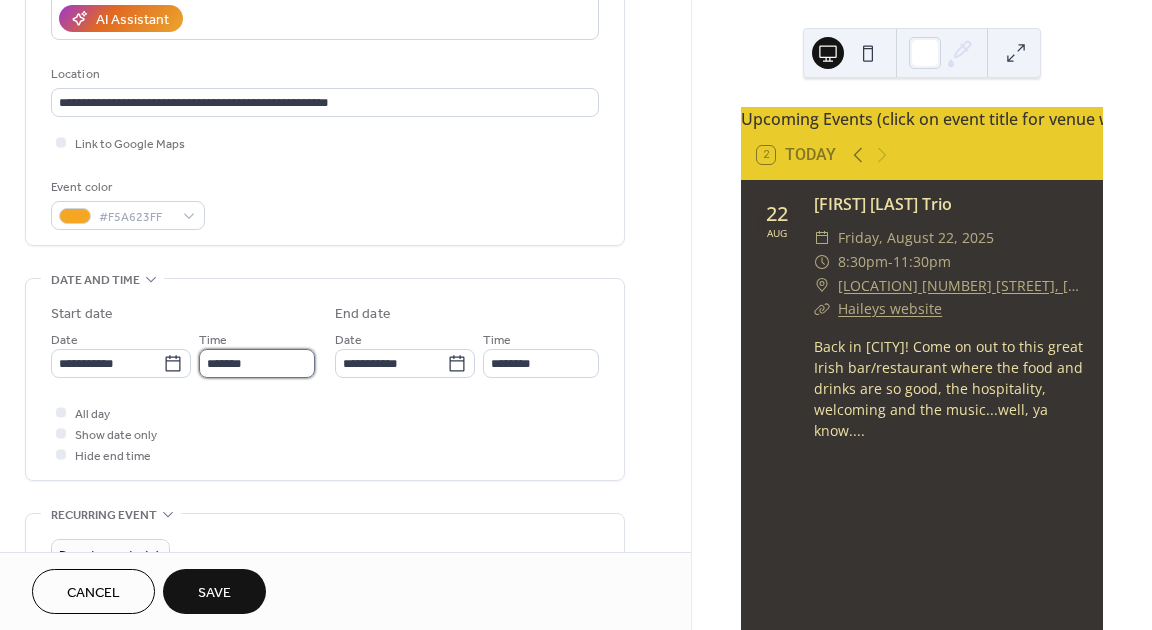 click on "*******" at bounding box center (257, 363) 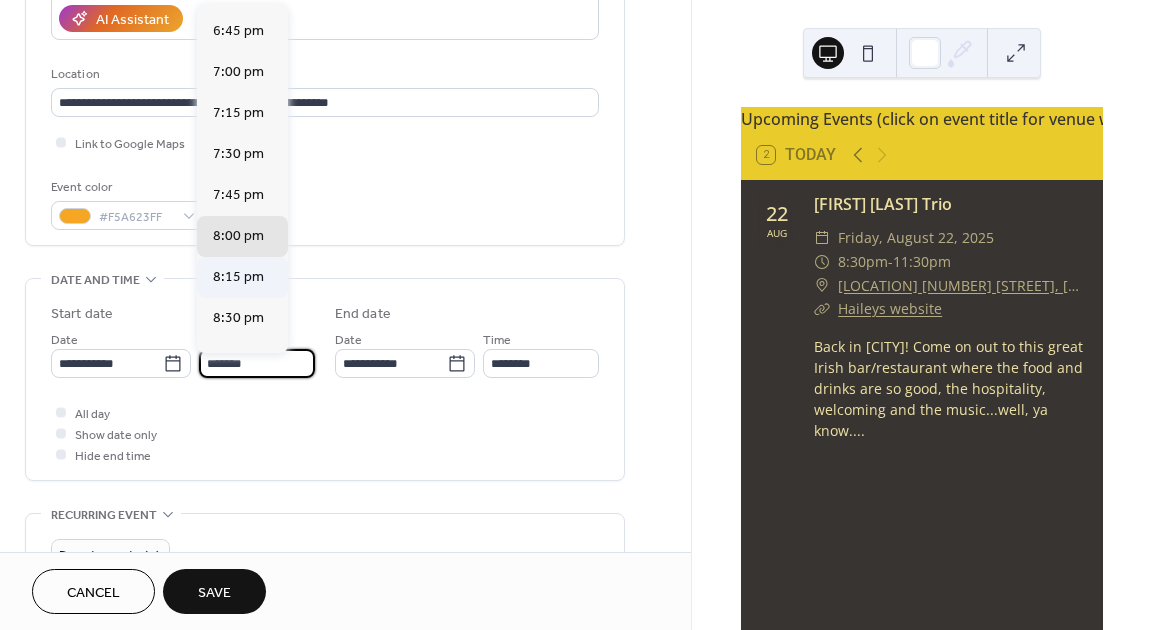 scroll, scrollTop: 3058, scrollLeft: 0, axis: vertical 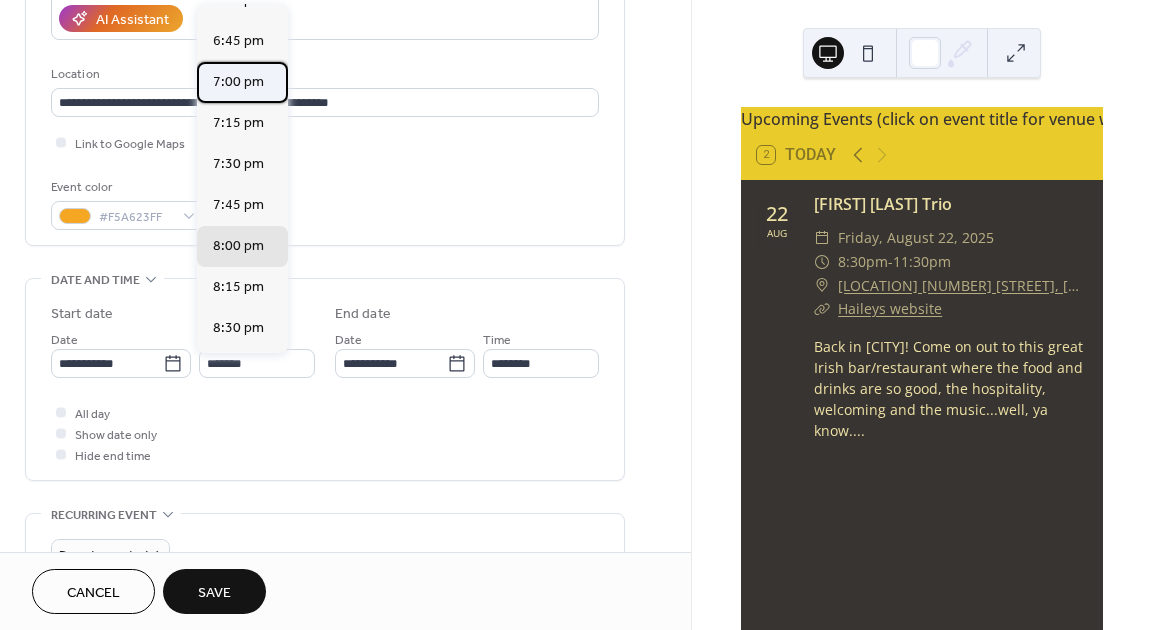 click on "7:00 pm" at bounding box center (238, 82) 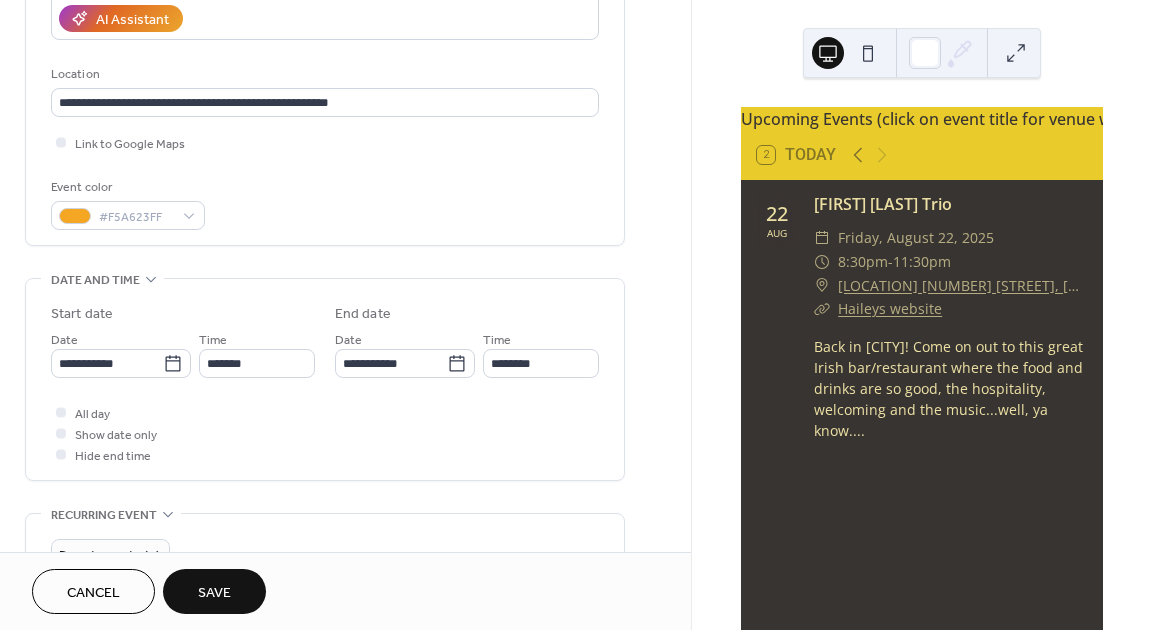 type on "*******" 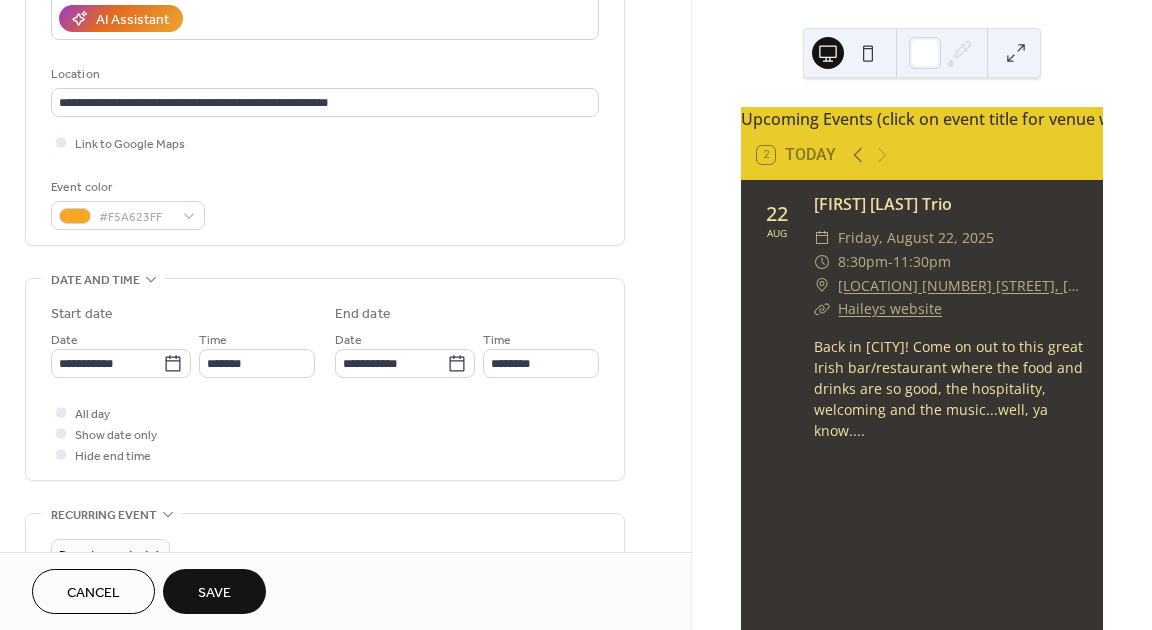 type on "********" 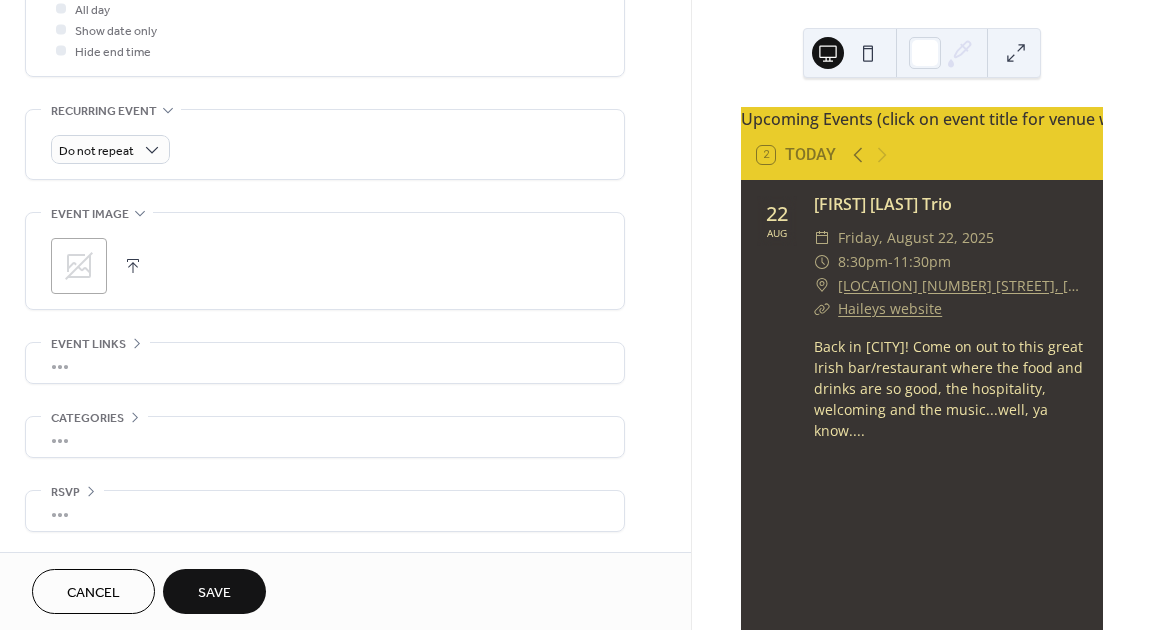 scroll, scrollTop: 783, scrollLeft: 0, axis: vertical 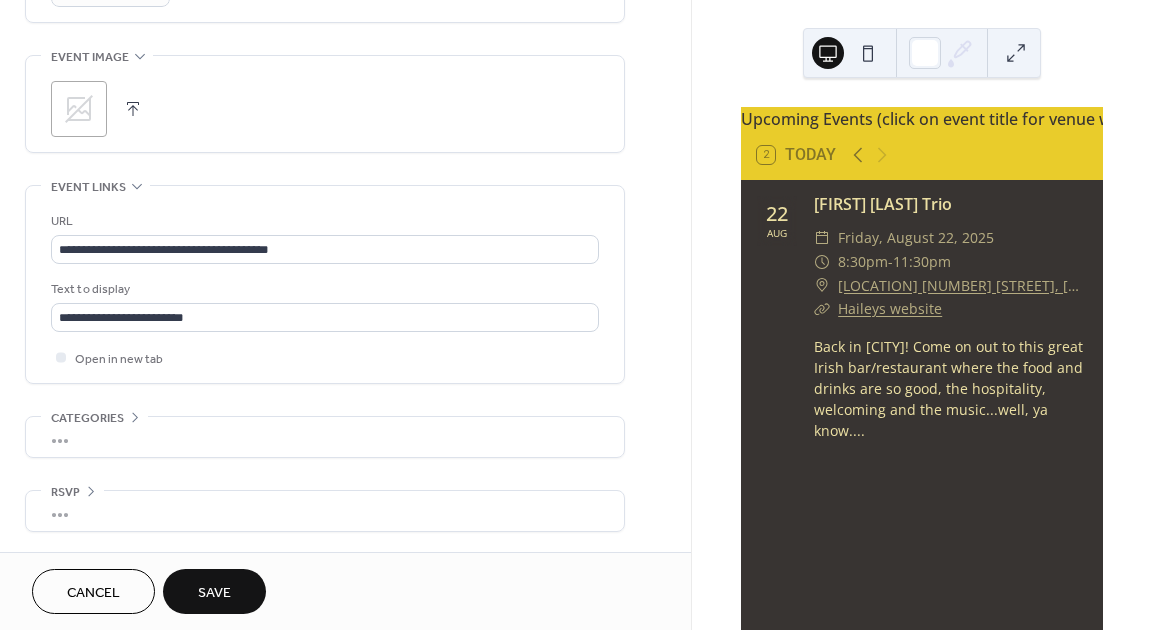 click on "•••" at bounding box center (325, 437) 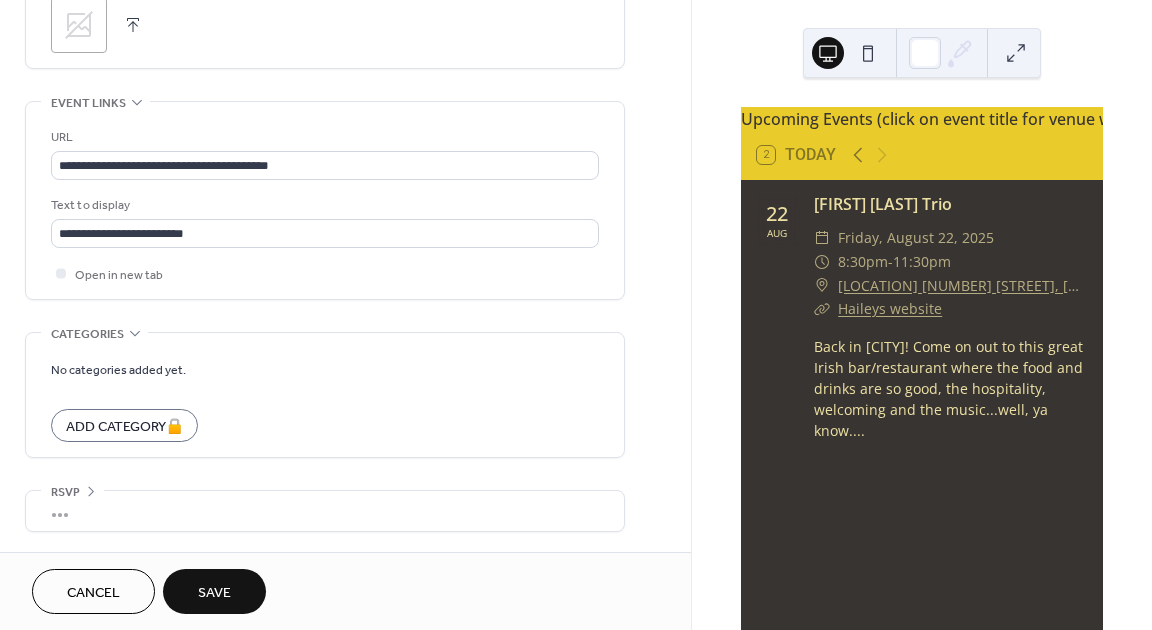 scroll, scrollTop: 1028, scrollLeft: 0, axis: vertical 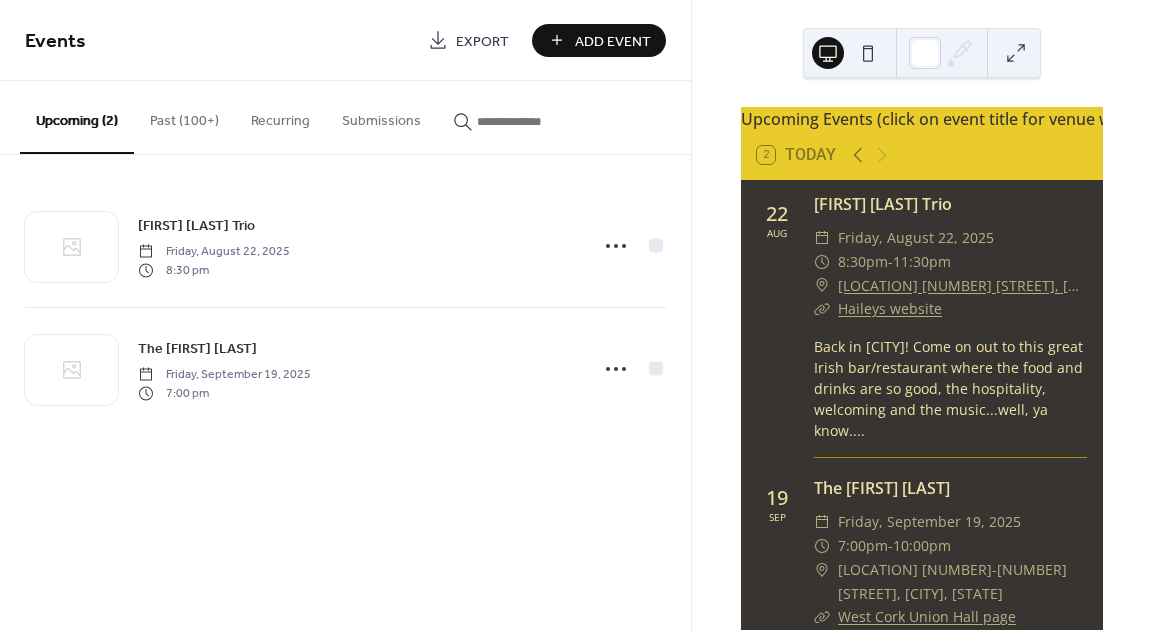 click on "Add Event" at bounding box center [613, 41] 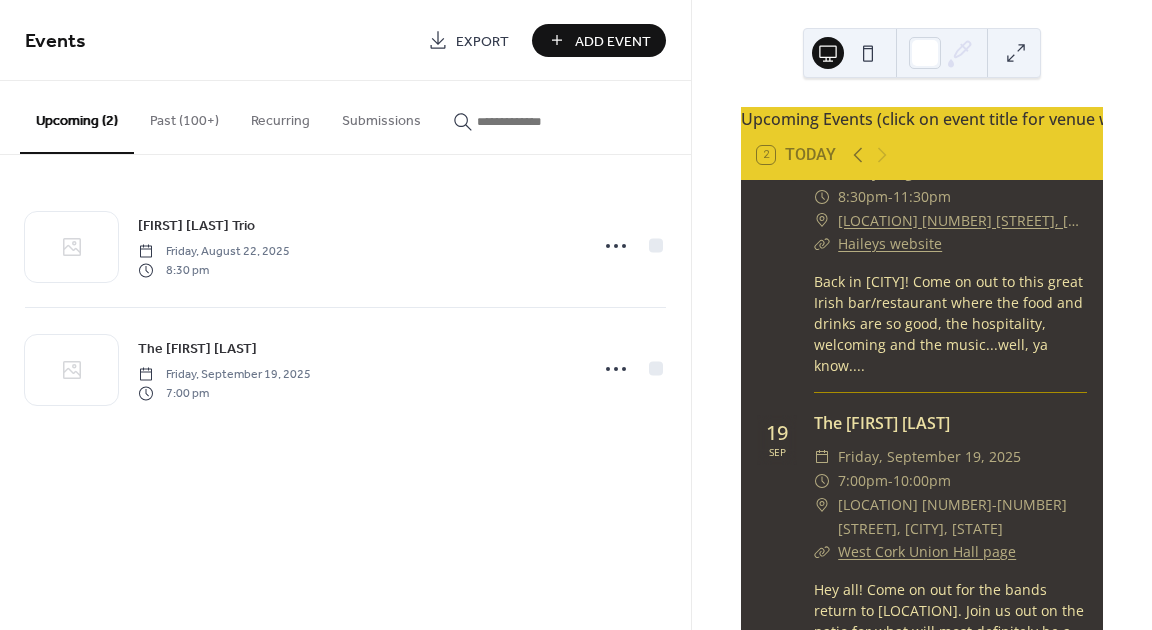 scroll, scrollTop: 91, scrollLeft: 0, axis: vertical 